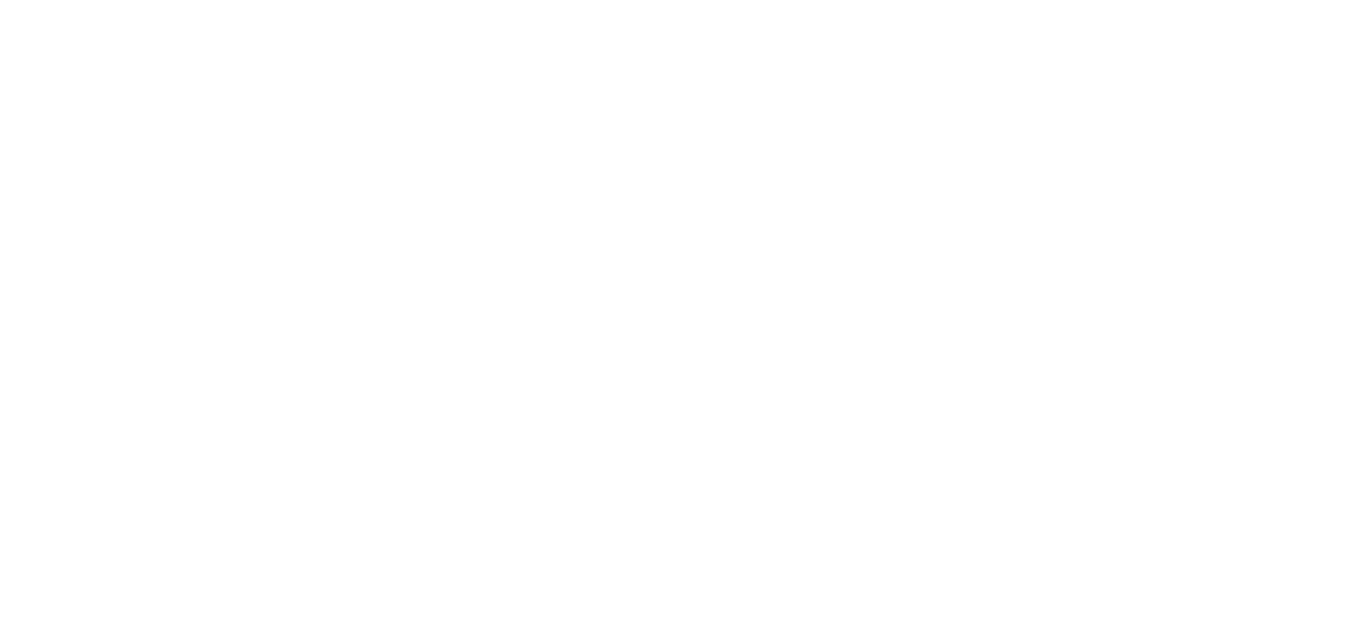 scroll, scrollTop: 0, scrollLeft: 0, axis: both 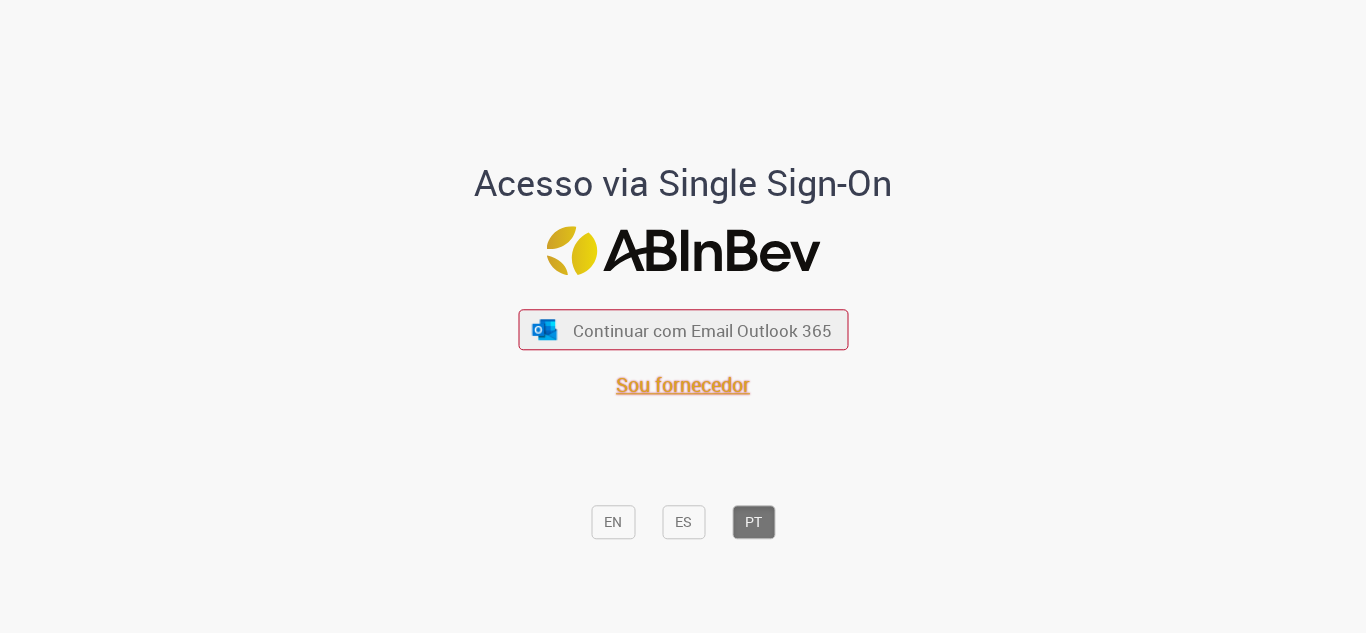 click on "Sou fornecedor" at bounding box center (683, 385) 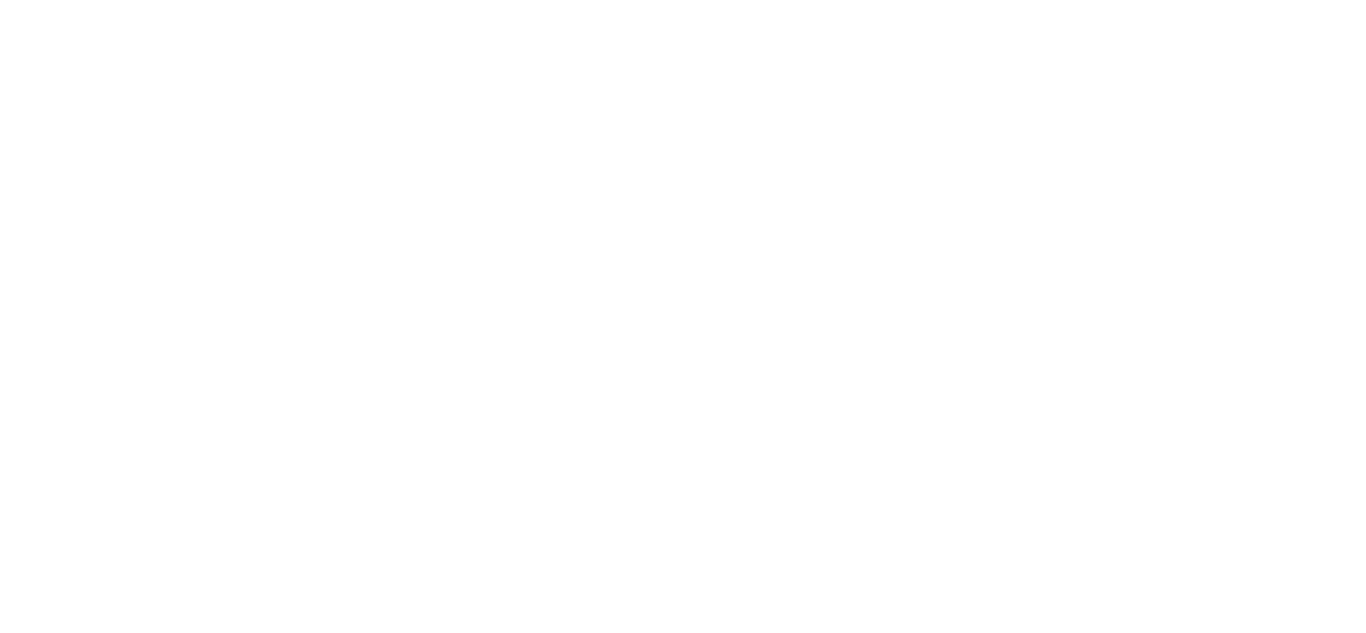 scroll, scrollTop: 0, scrollLeft: 0, axis: both 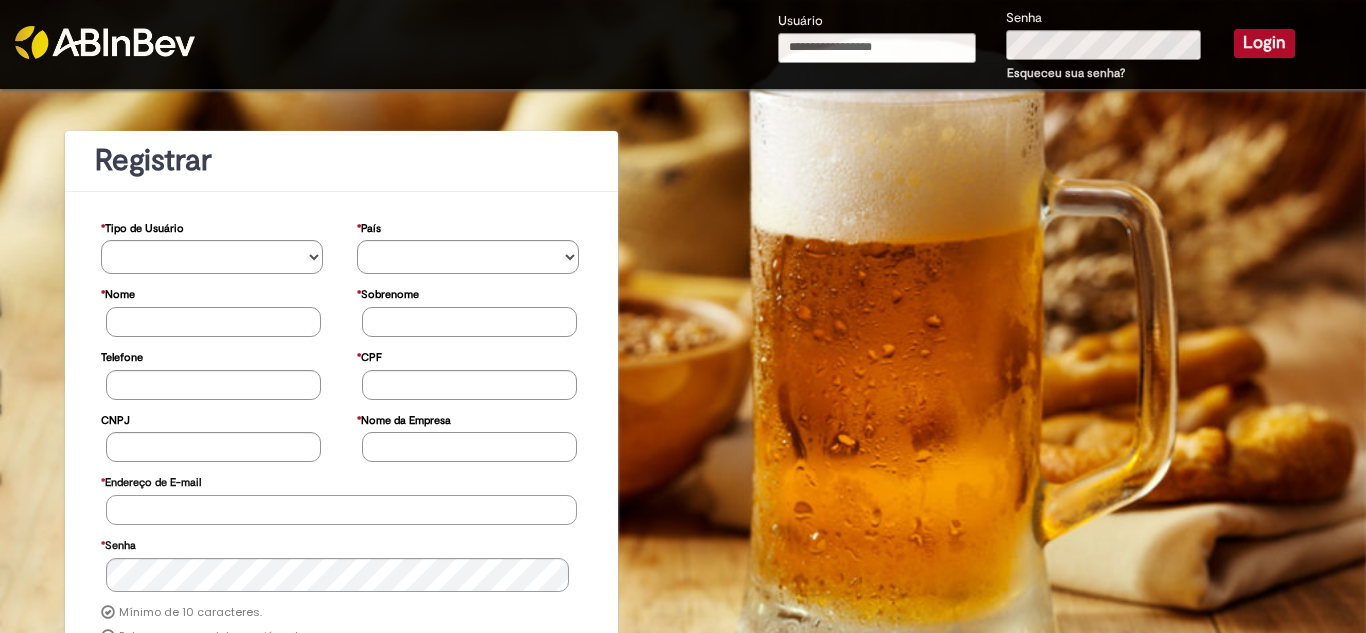 type on "**********" 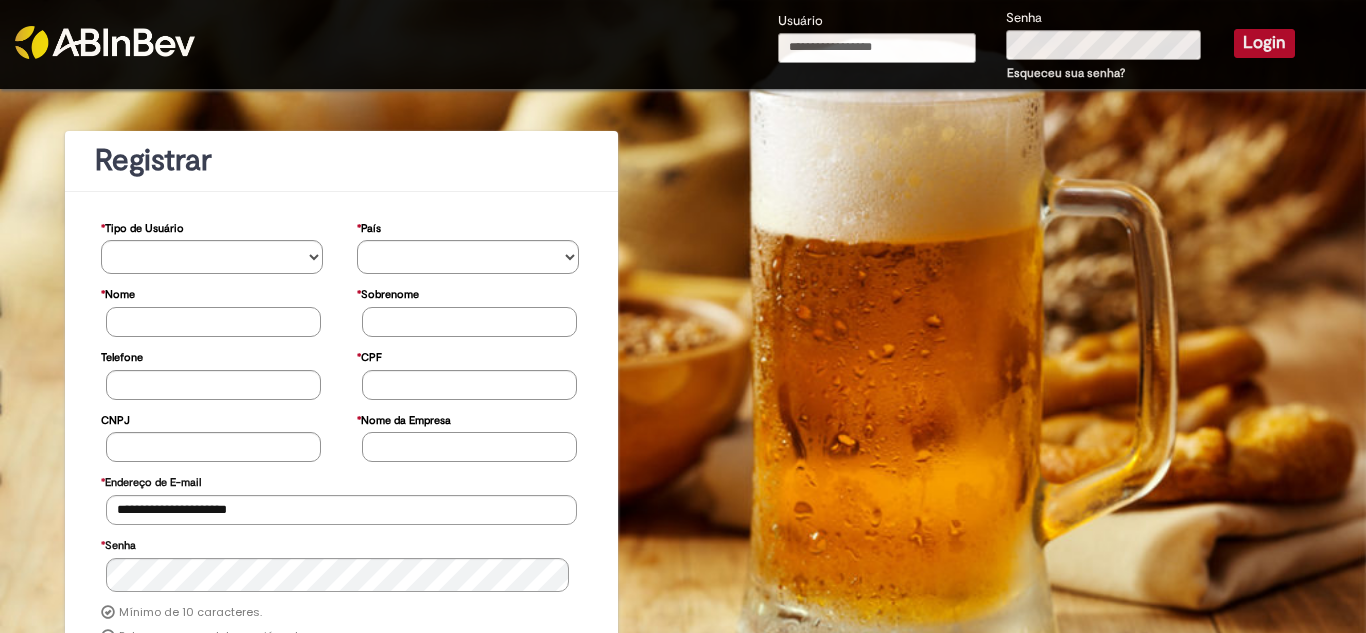 type on "**********" 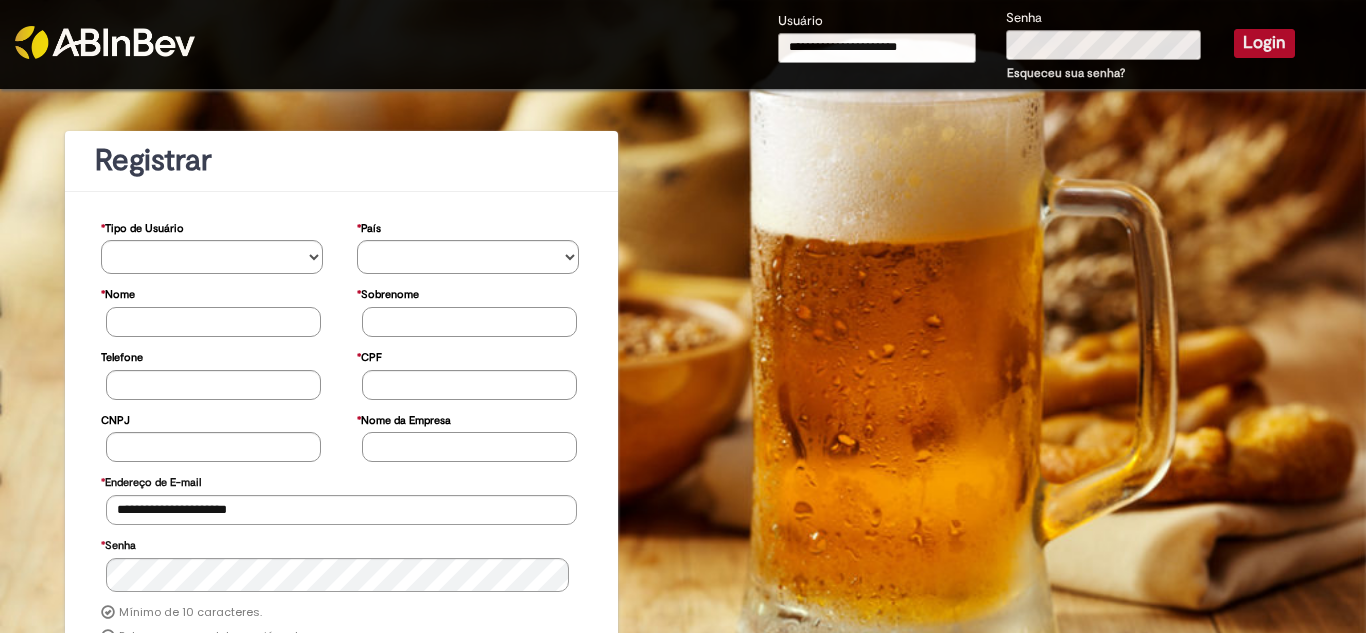 click on "Login" at bounding box center (1264, 43) 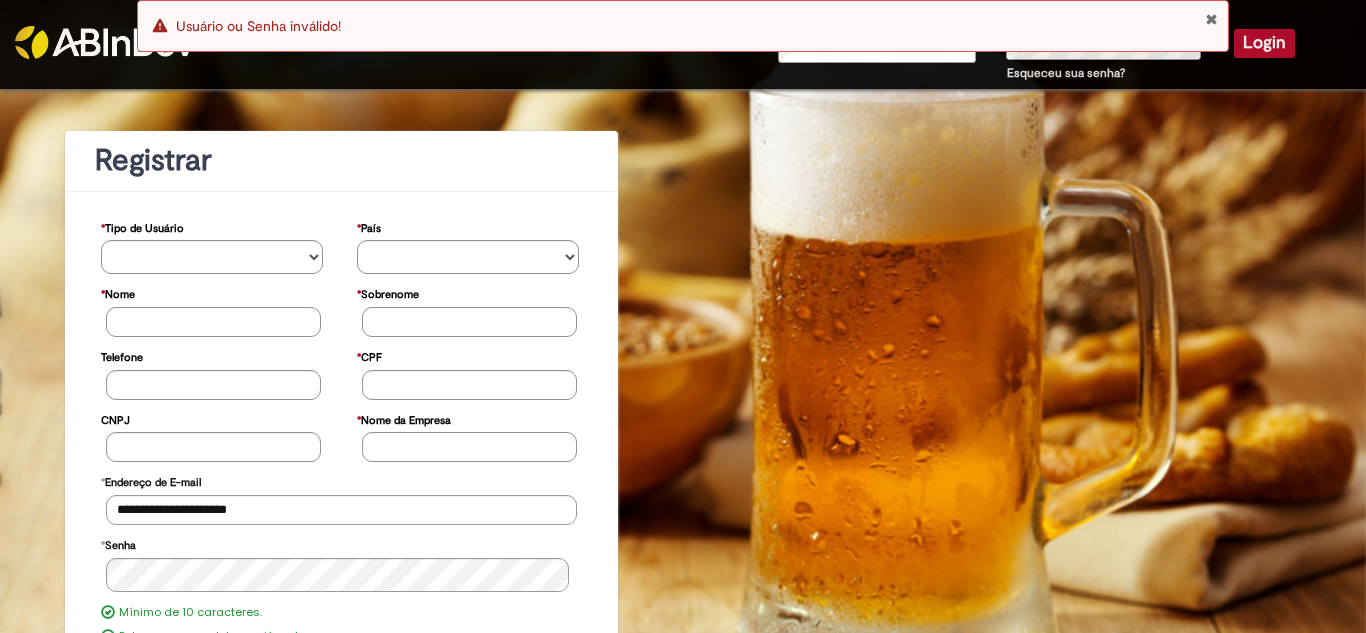 click at bounding box center (1211, 19) 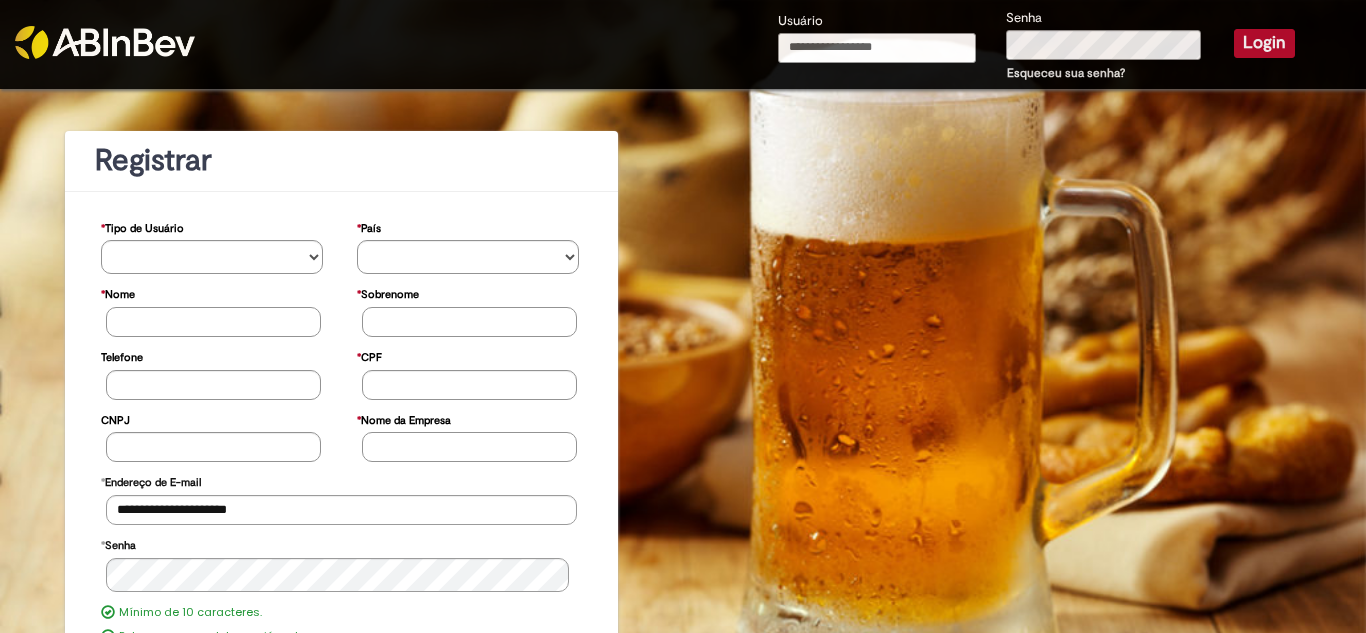 click on "Usuário" at bounding box center (877, 48) 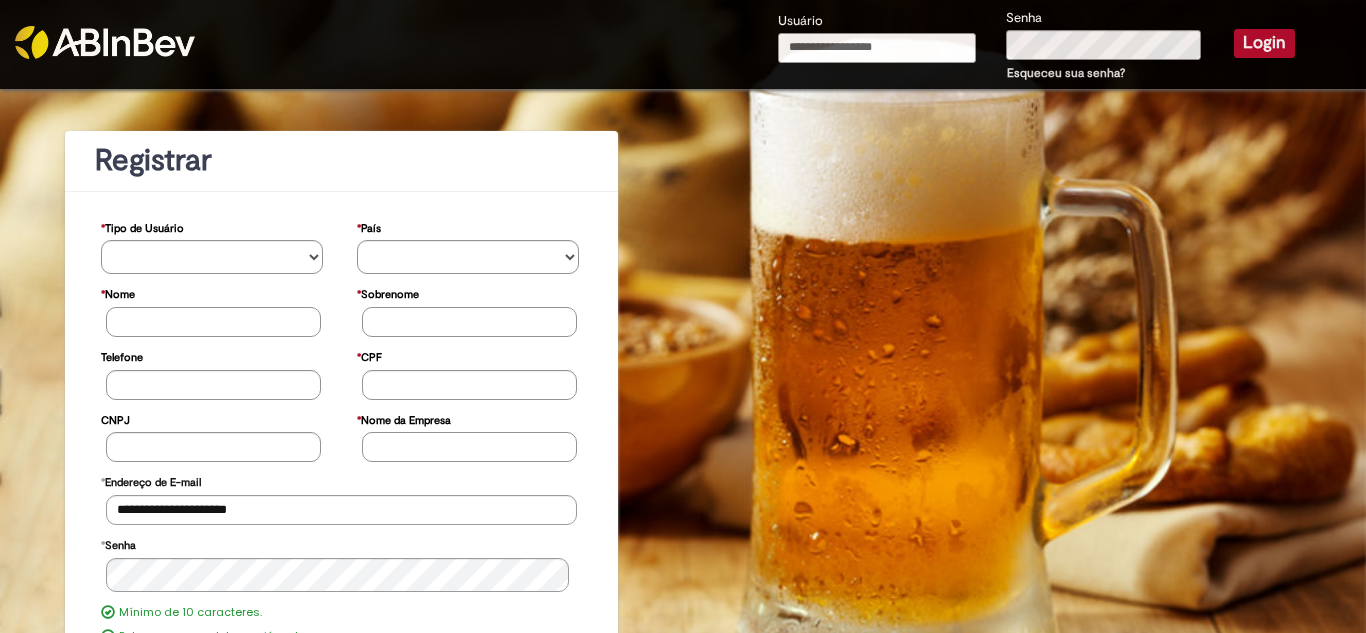 type on "**********" 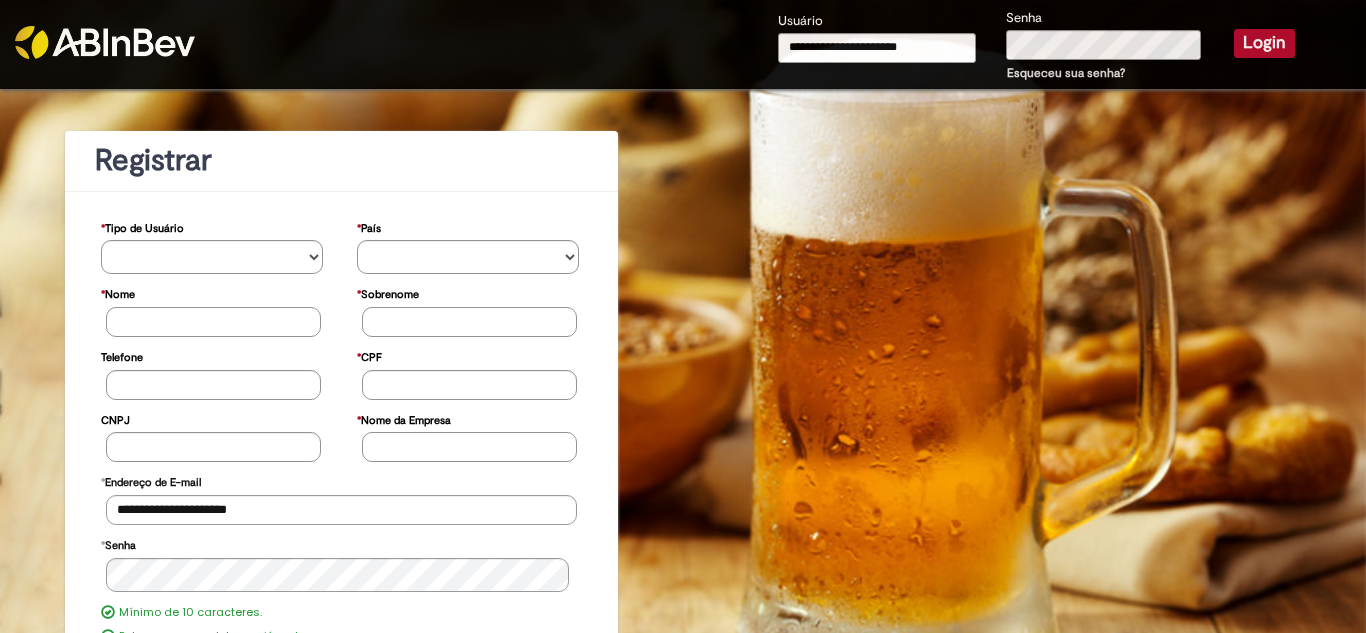 click on "Login" at bounding box center (1264, 43) 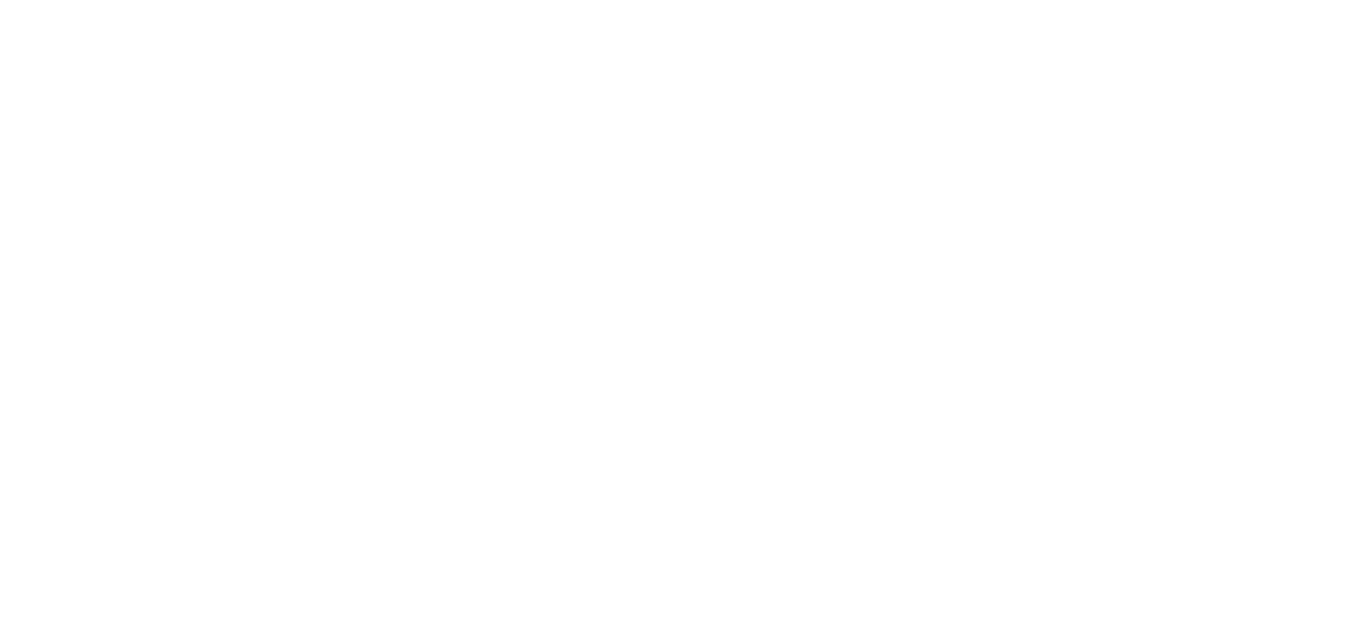 scroll, scrollTop: 0, scrollLeft: 0, axis: both 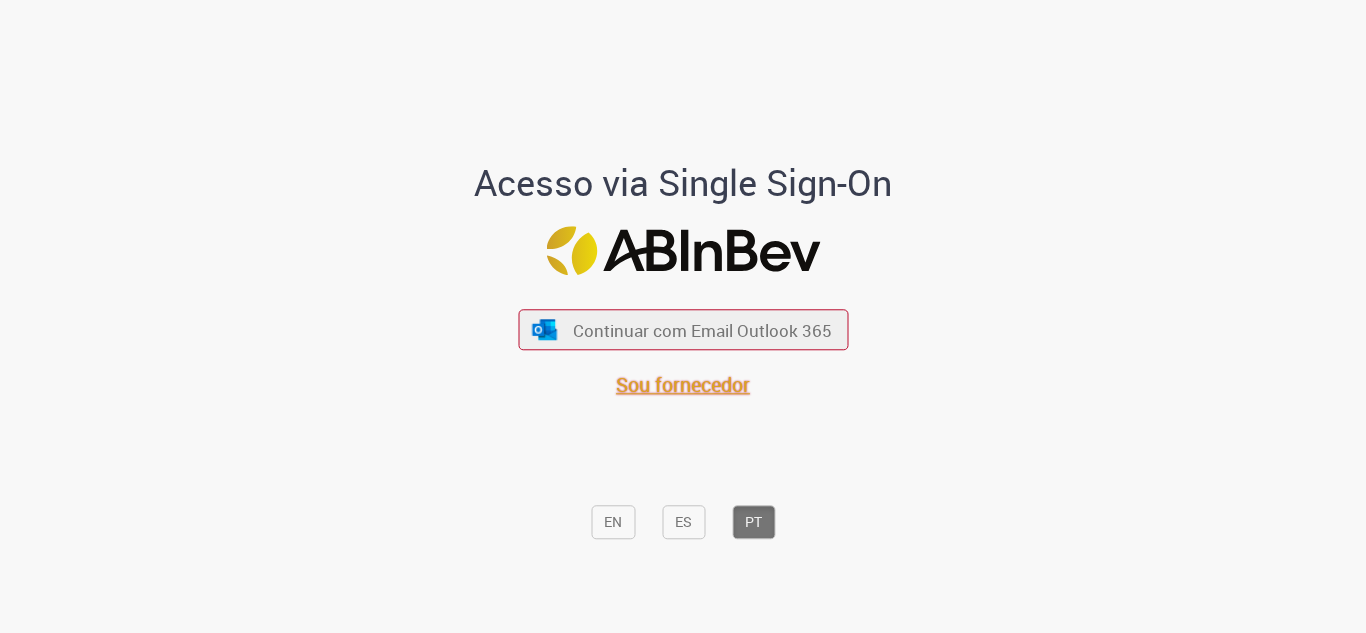 click on "Sou fornecedor" at bounding box center [683, 385] 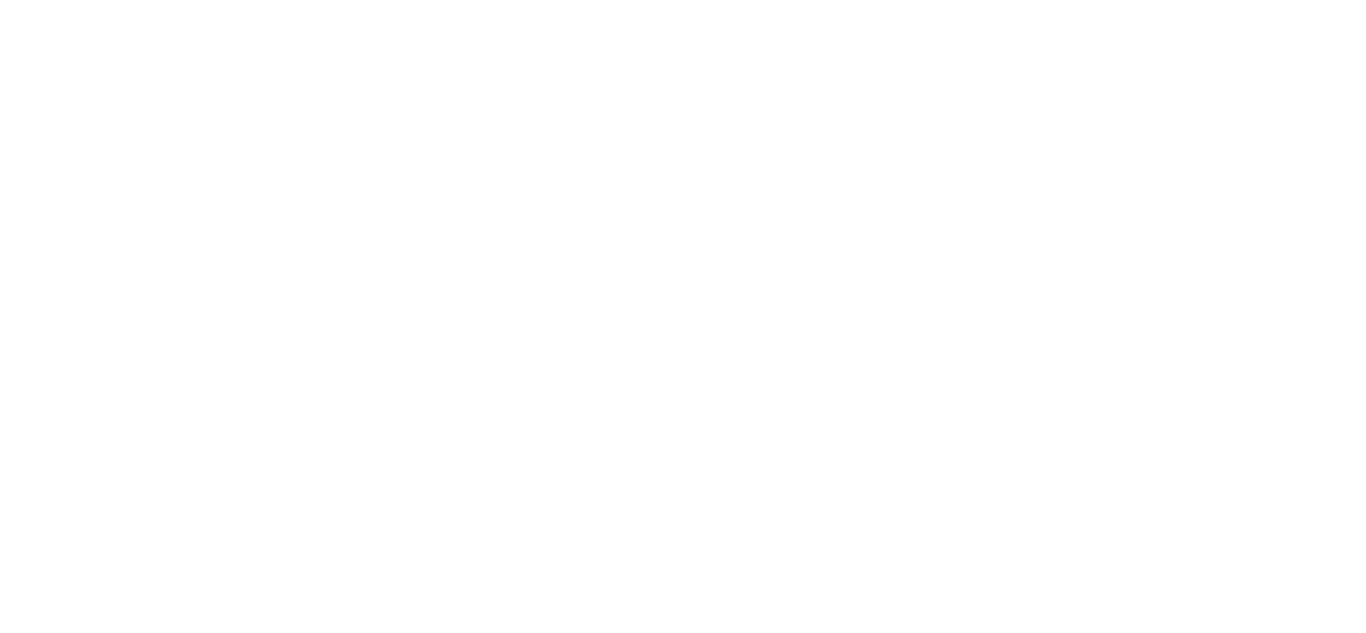 scroll, scrollTop: 0, scrollLeft: 0, axis: both 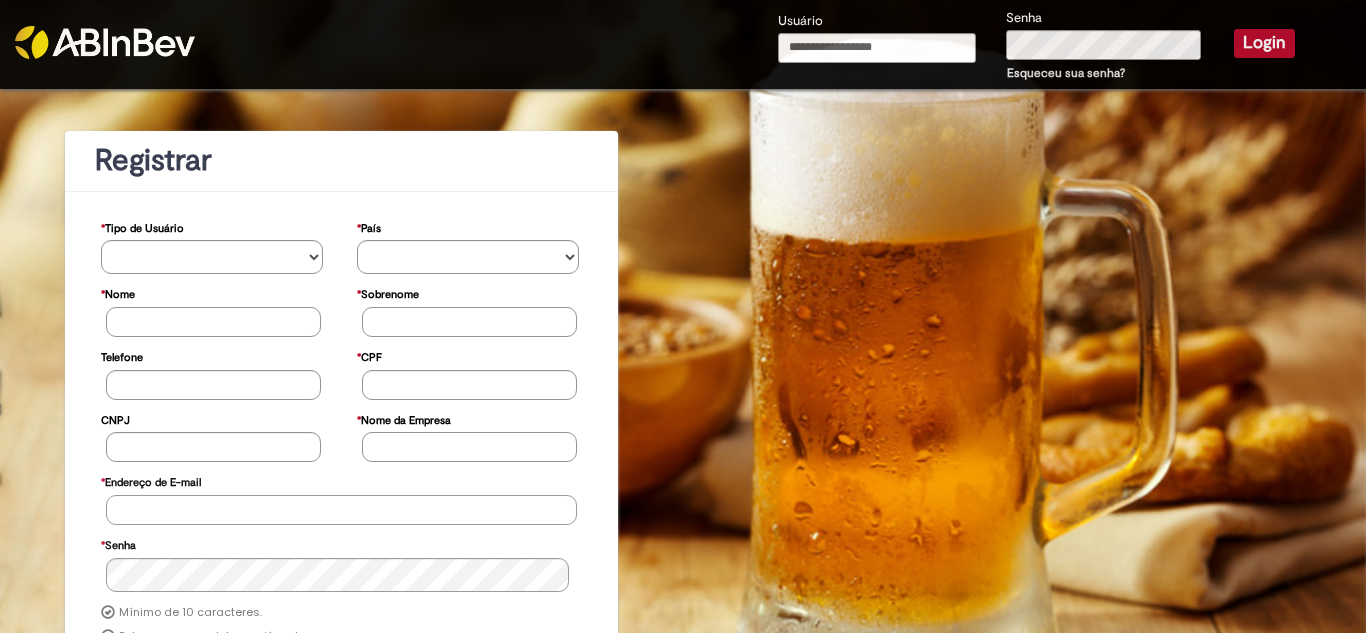 type on "**********" 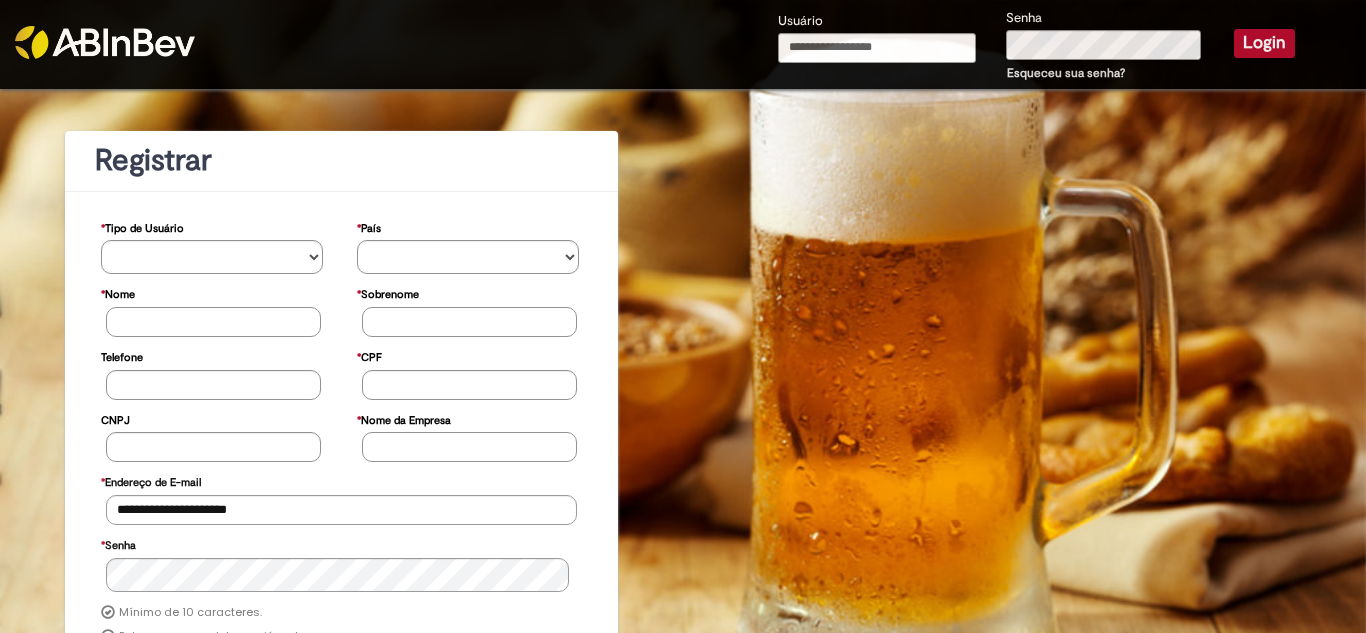 type on "**********" 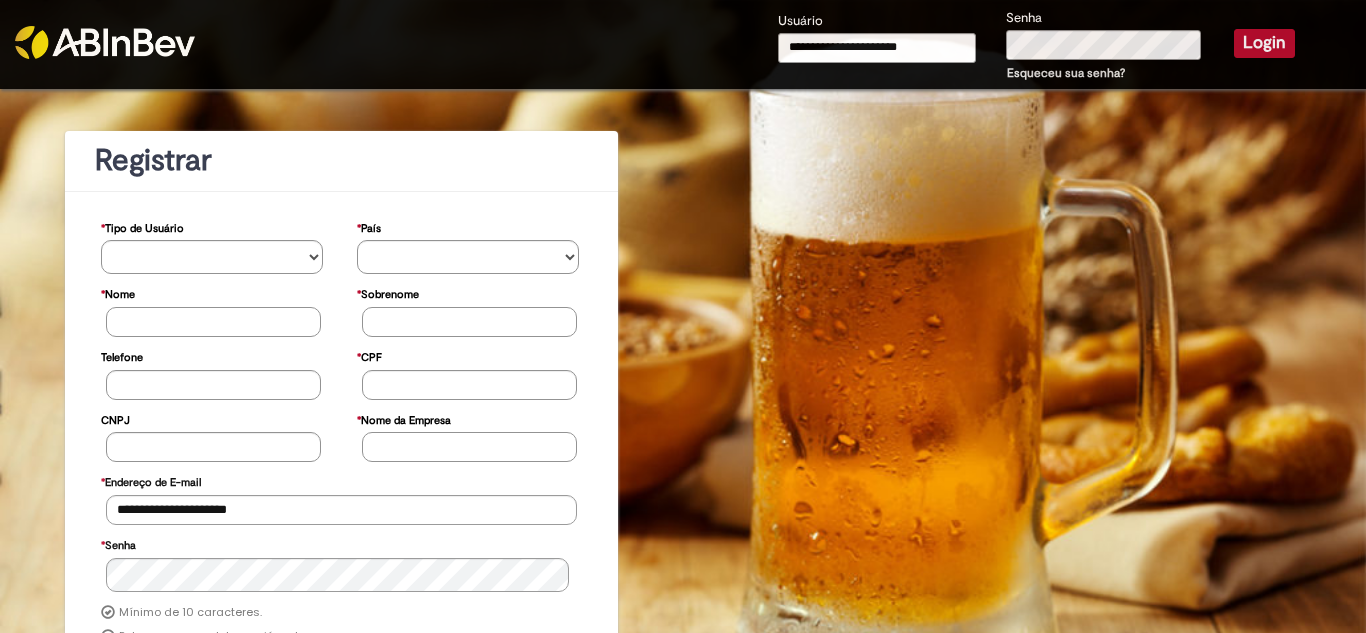 click on "Login" at bounding box center (1264, 43) 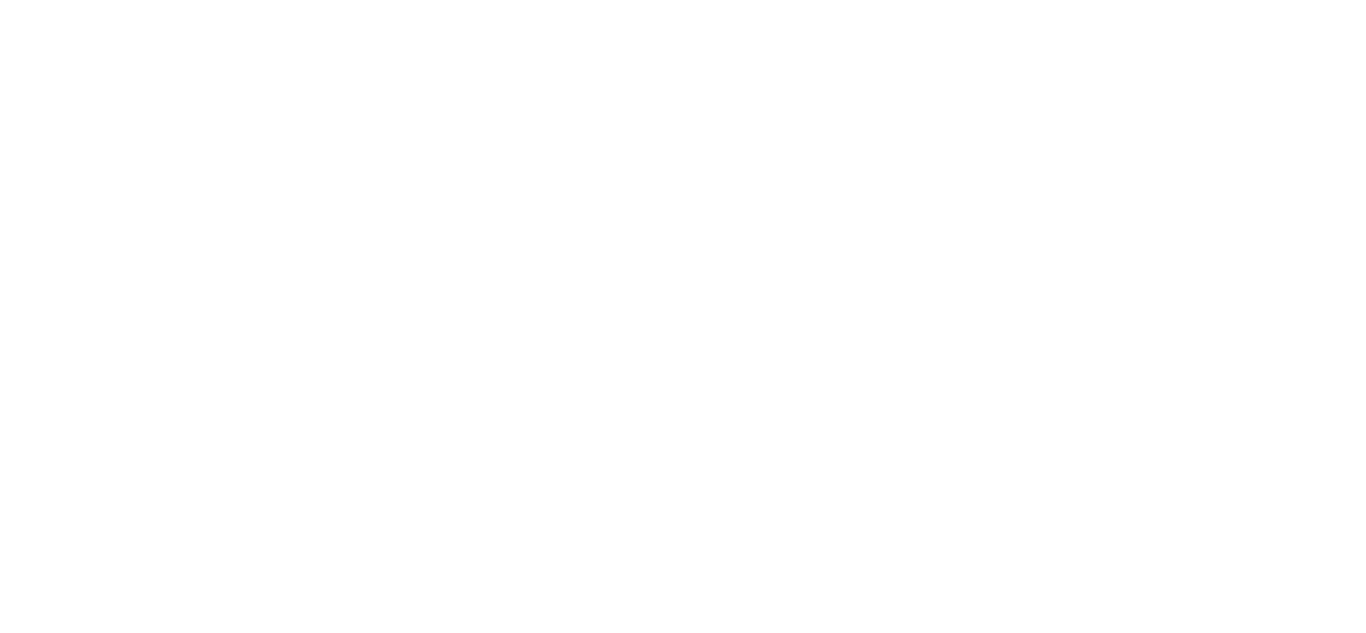 scroll, scrollTop: 0, scrollLeft: 0, axis: both 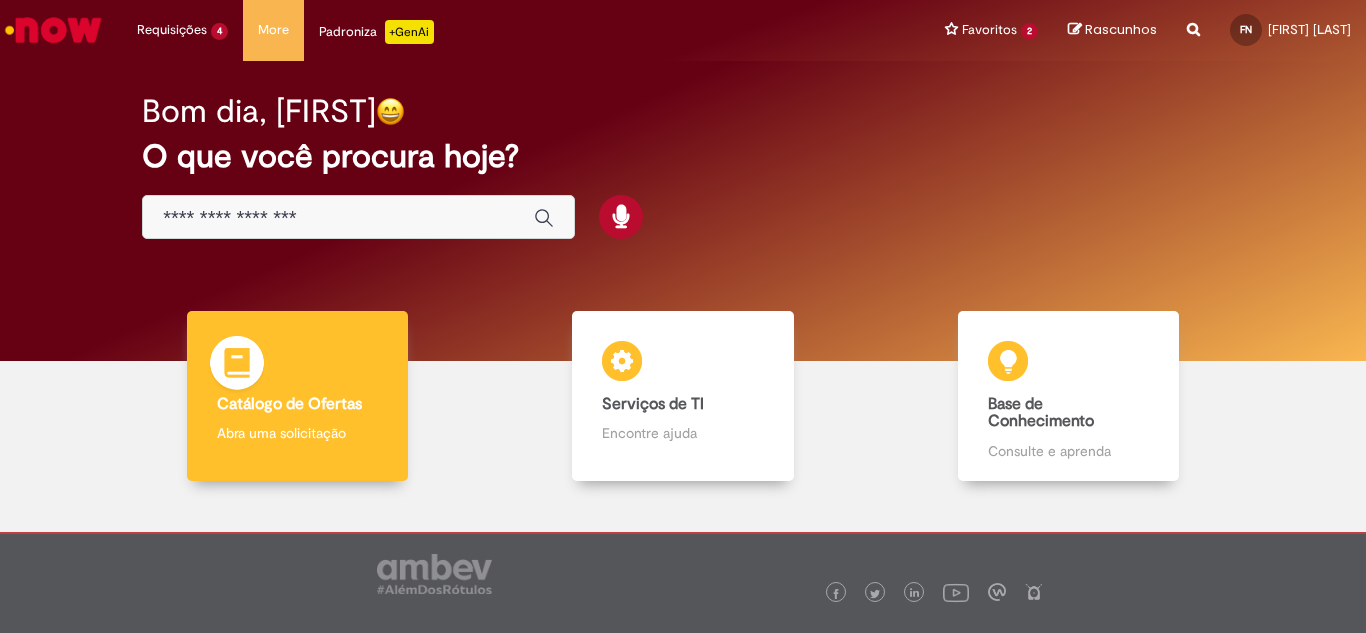 click on "Catálogo de Ofertas
Catálogo de Ofertas
Abra uma solicitação" at bounding box center (298, 396) 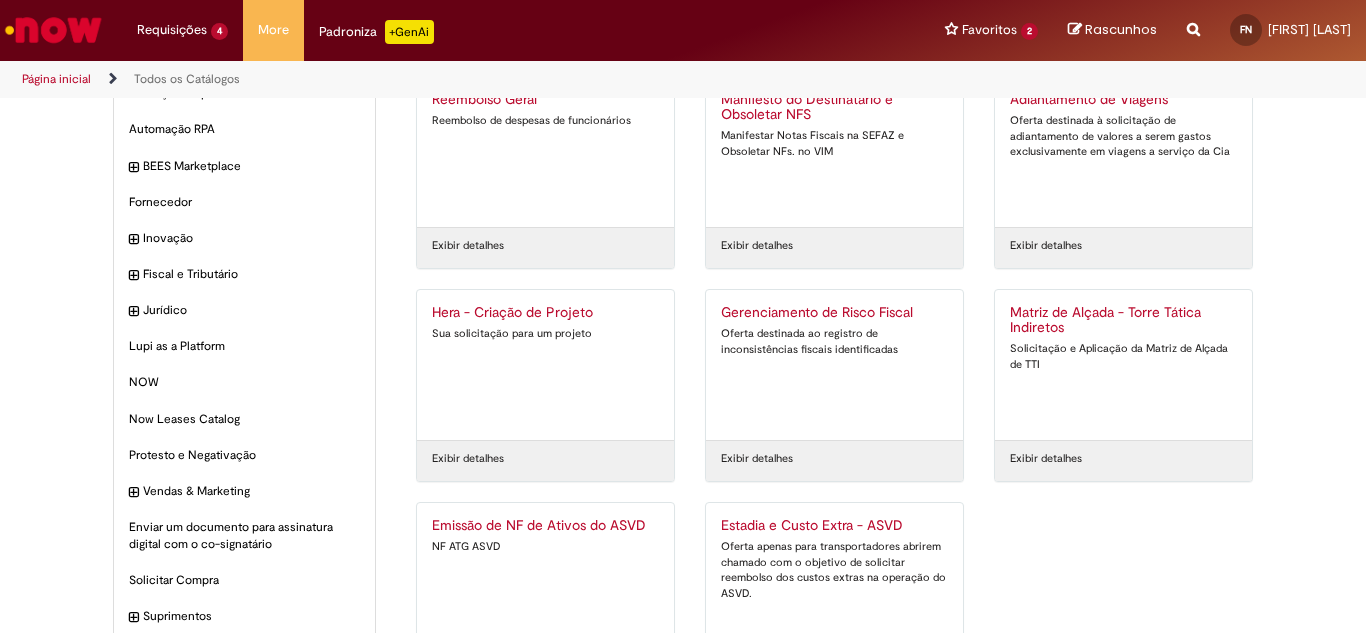 scroll, scrollTop: 165, scrollLeft: 0, axis: vertical 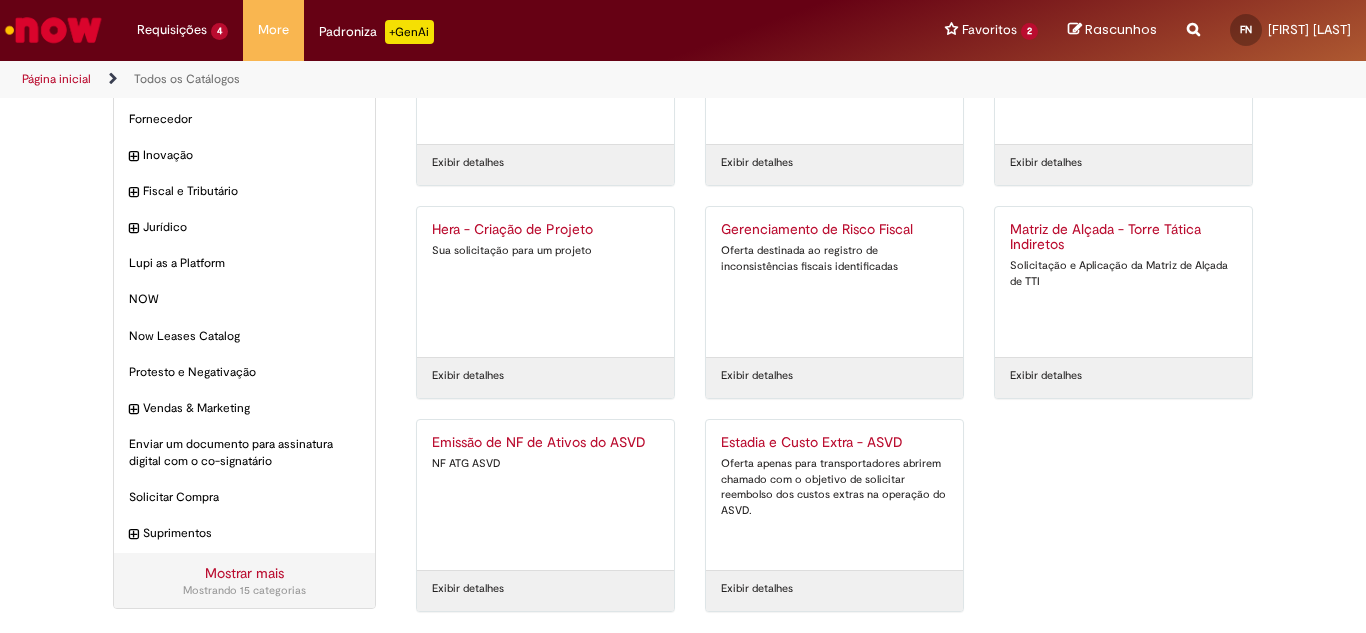 click on "Emissão de NF de Ativos do ASVD" at bounding box center [545, 443] 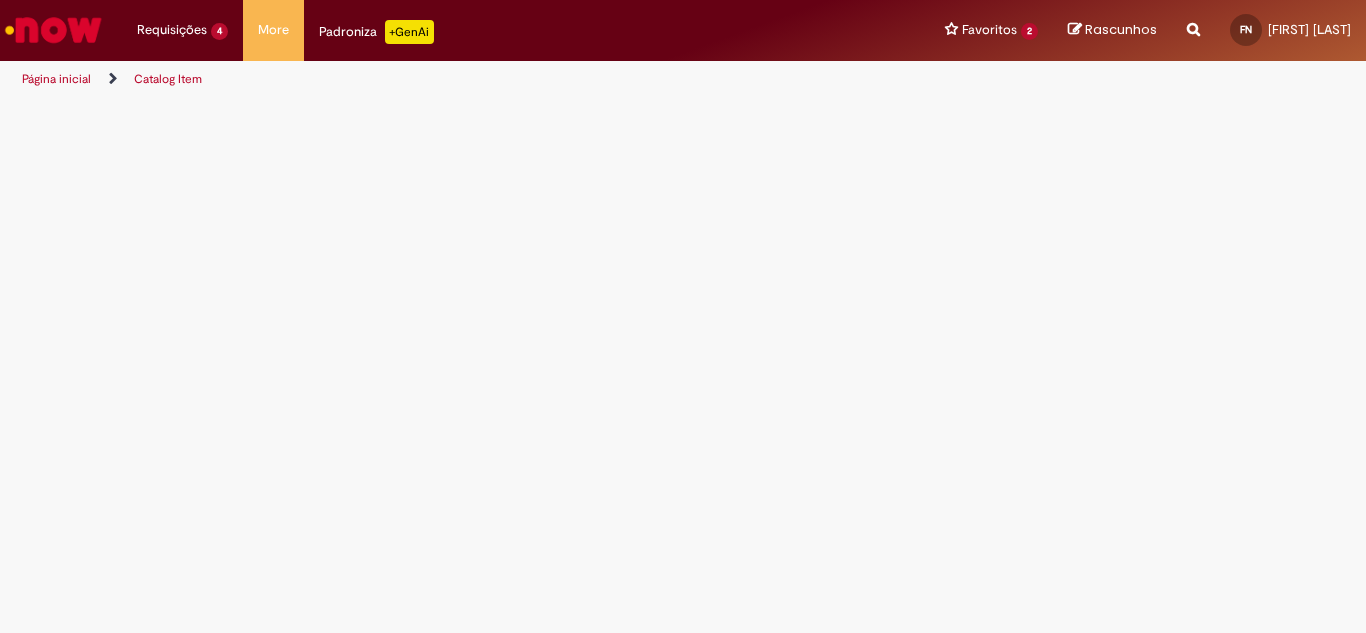 scroll, scrollTop: 0, scrollLeft: 0, axis: both 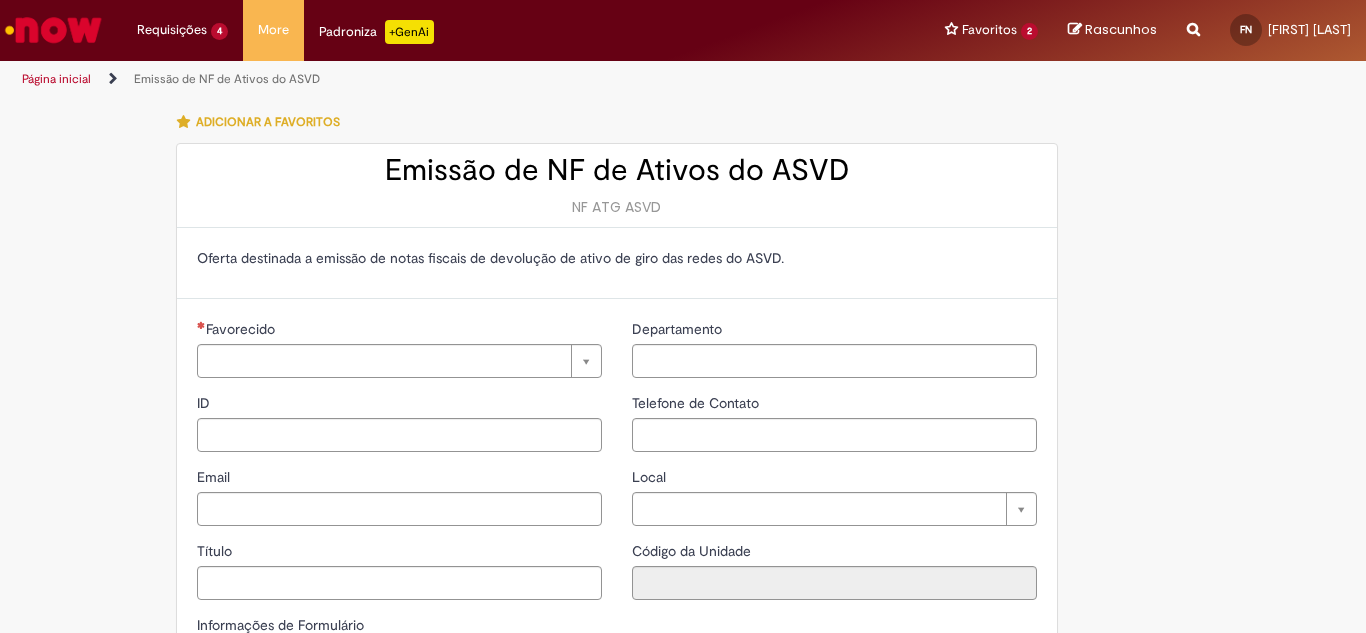 type on "**********" 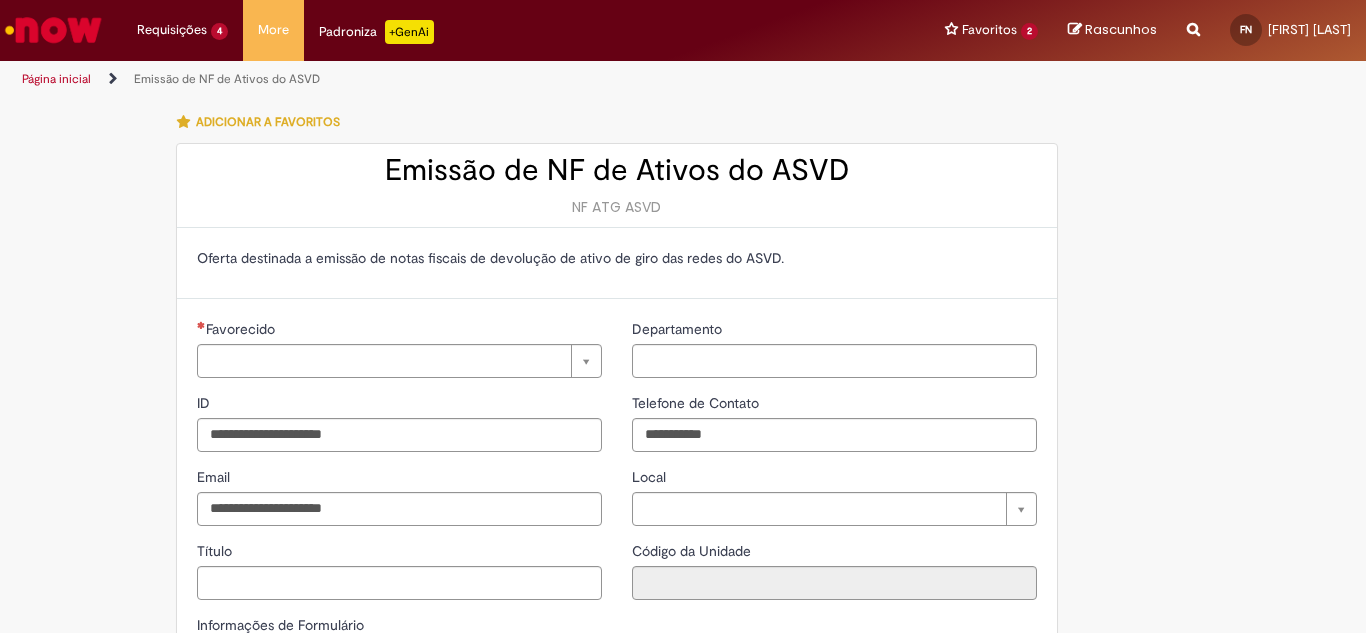 type on "**********" 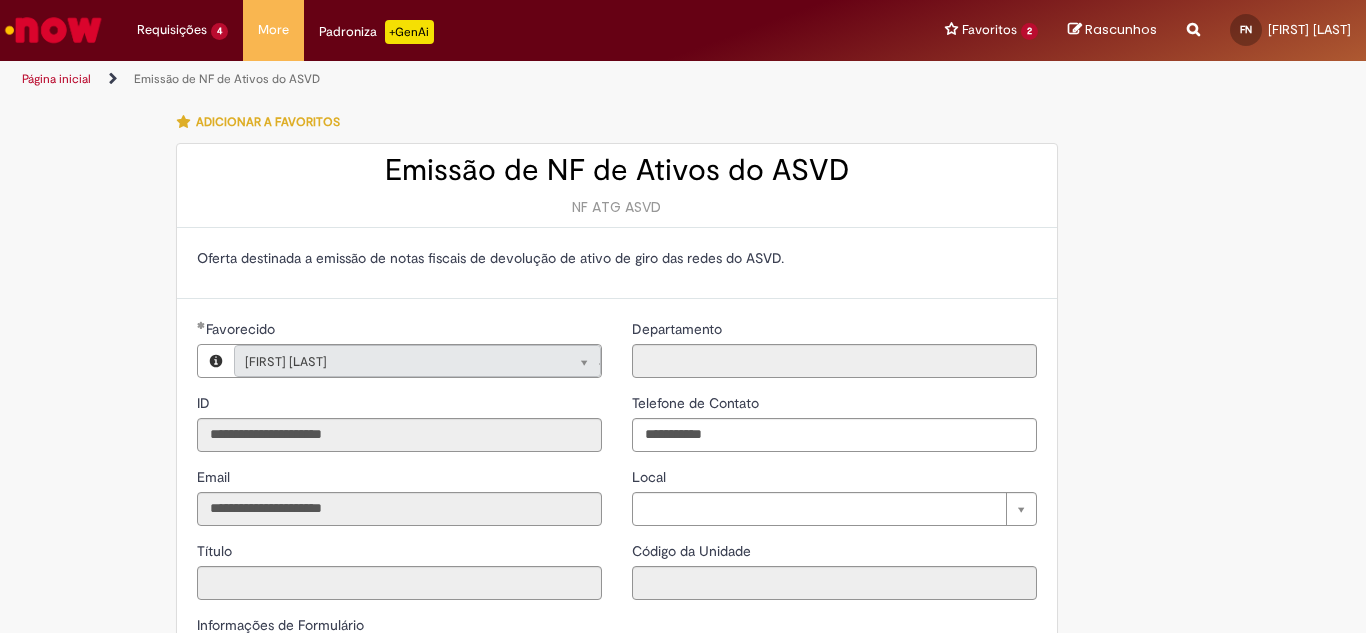 type on "**********" 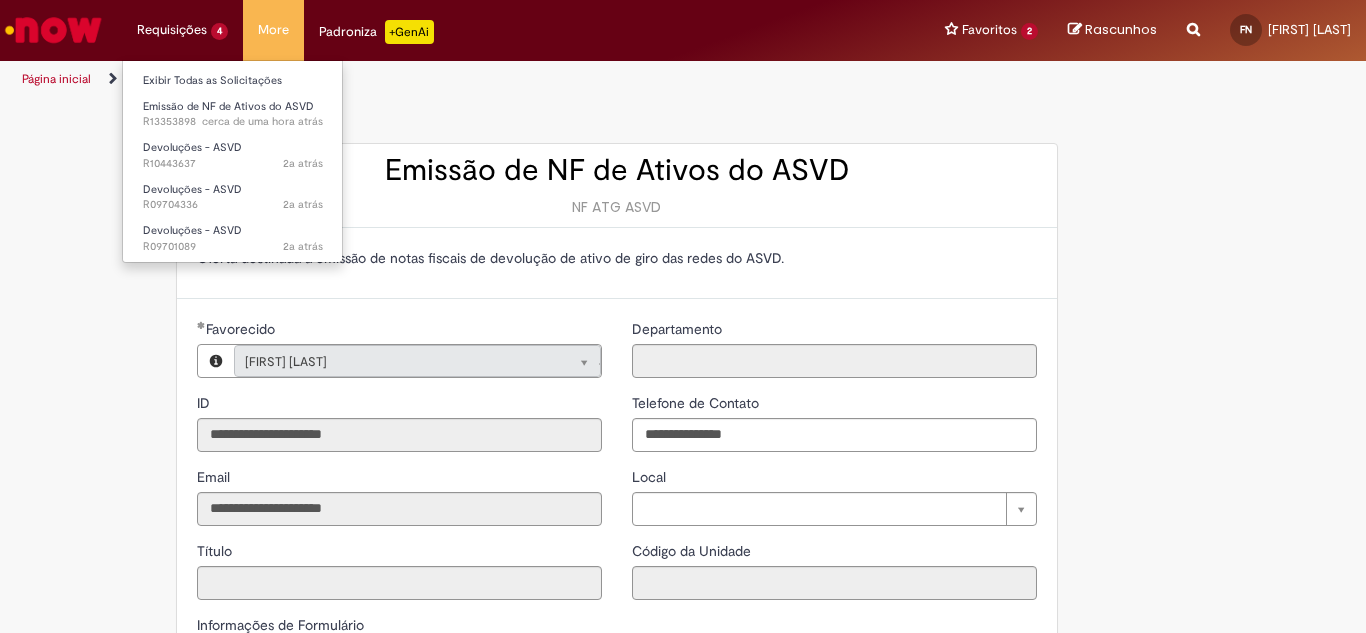 click on "Requisições   4
Exibir Todas as Solicitações
Emissão de NF de Ativos do ASVD
cerca de uma hora atrás cerca de uma hora atrás  R13353898
Devoluções - ASVD
2a atrás 2 anos atrás  R10443637
Devoluções - ASVD
2a atrás 2 anos atrás  R09704336
Devoluções - ASVD
2a atrás 2 anos atrás  R09701089" at bounding box center (182, 30) 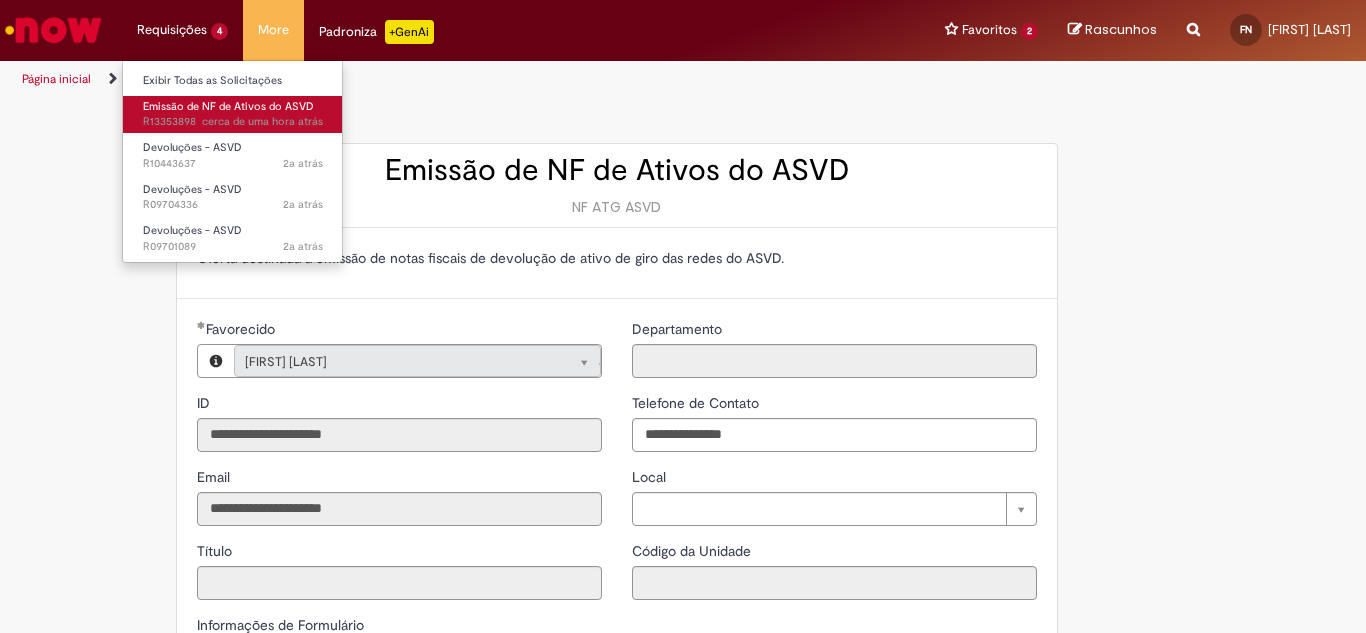 click on "Emissão de NF de Ativos do ASVD" at bounding box center (228, 106) 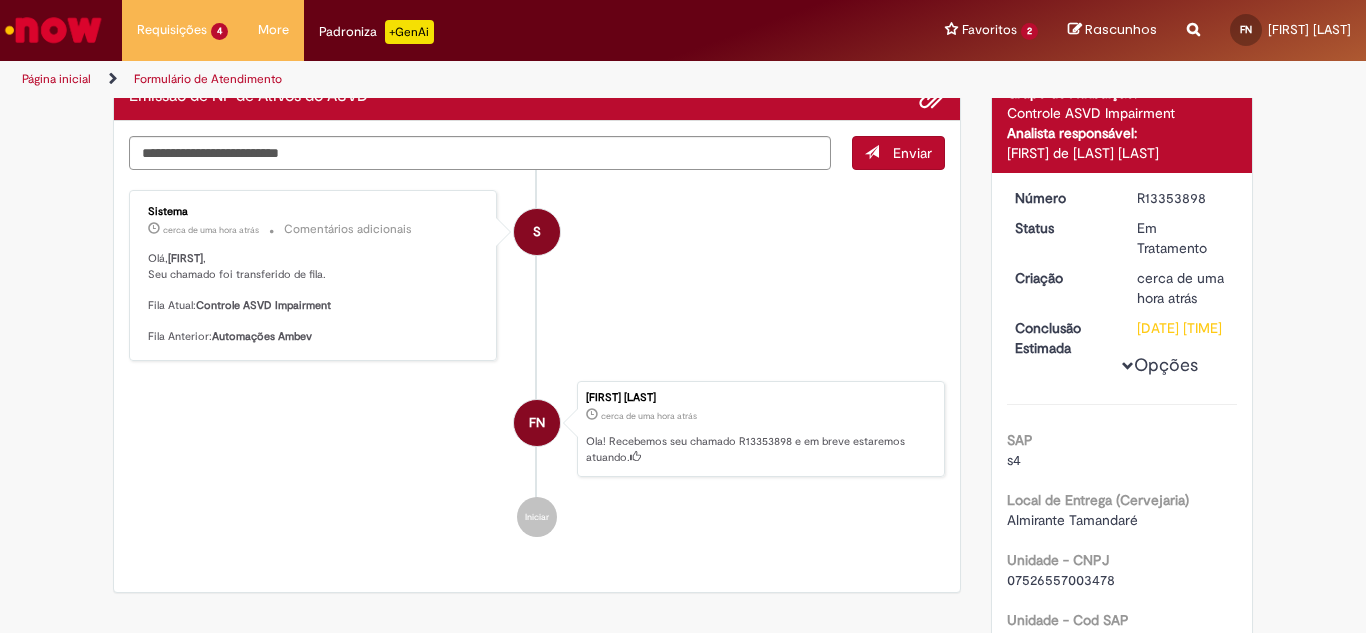 scroll, scrollTop: 0, scrollLeft: 0, axis: both 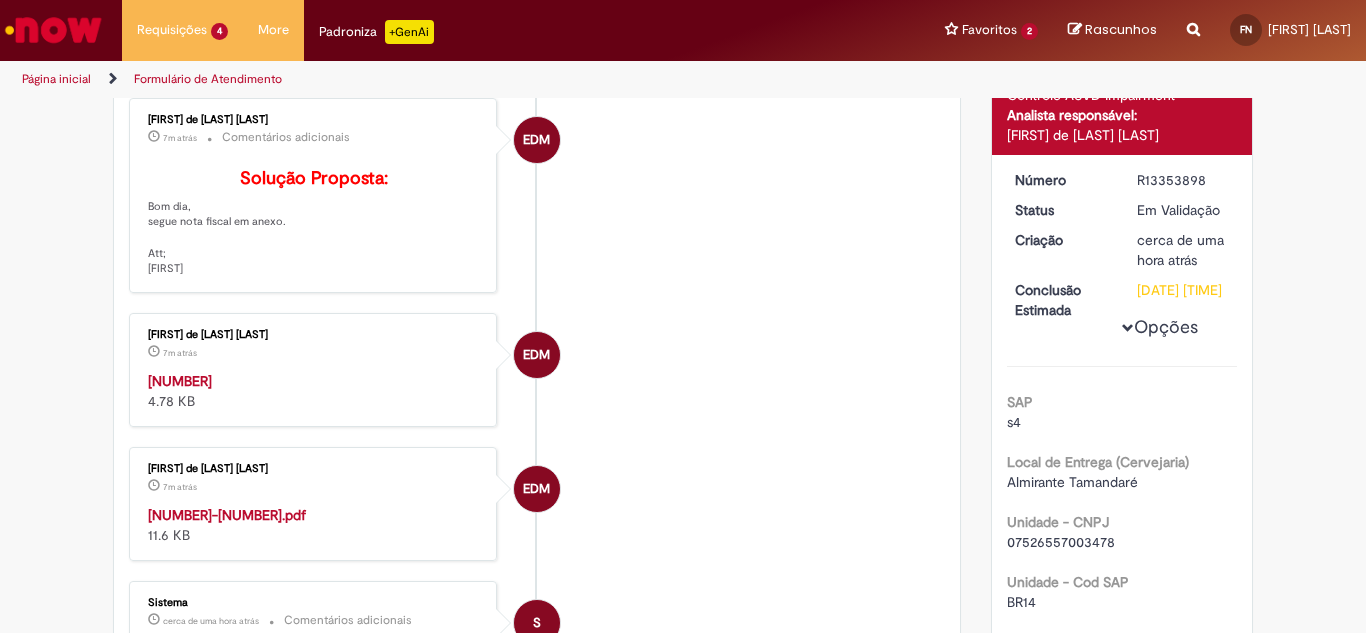 click on "727165-39.pdf" at bounding box center [227, 515] 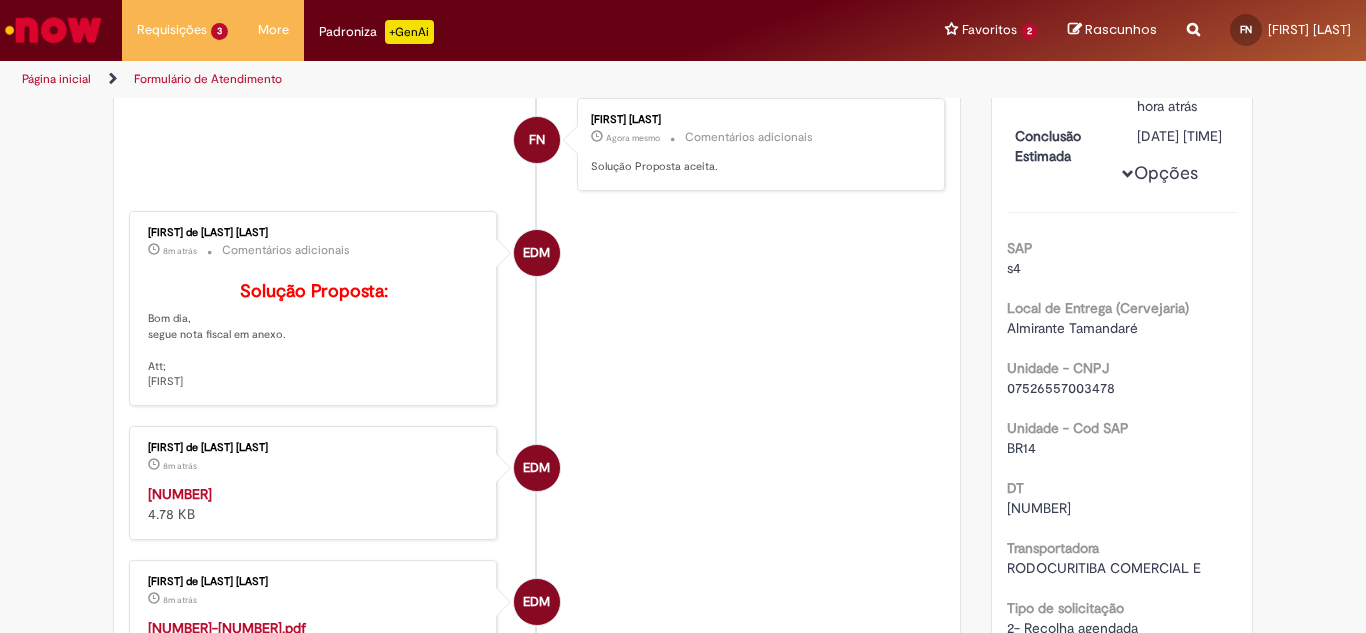 scroll, scrollTop: 514, scrollLeft: 0, axis: vertical 